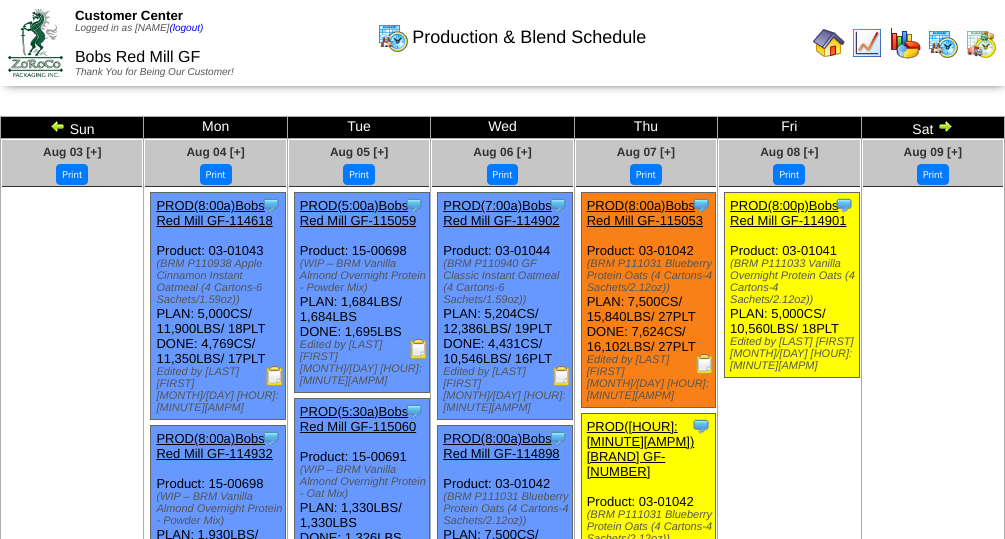 scroll, scrollTop: 0, scrollLeft: 0, axis: both 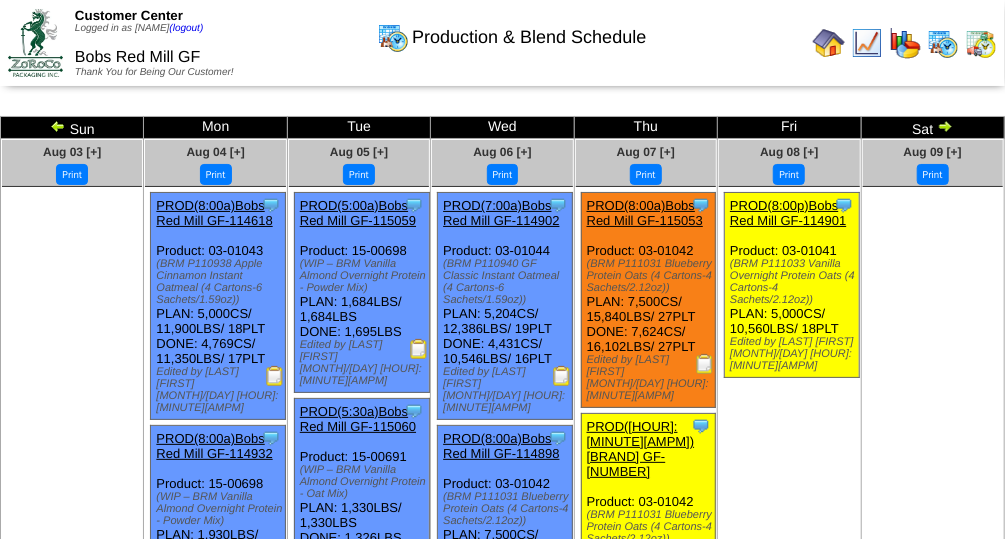 click at bounding box center (945, 126) 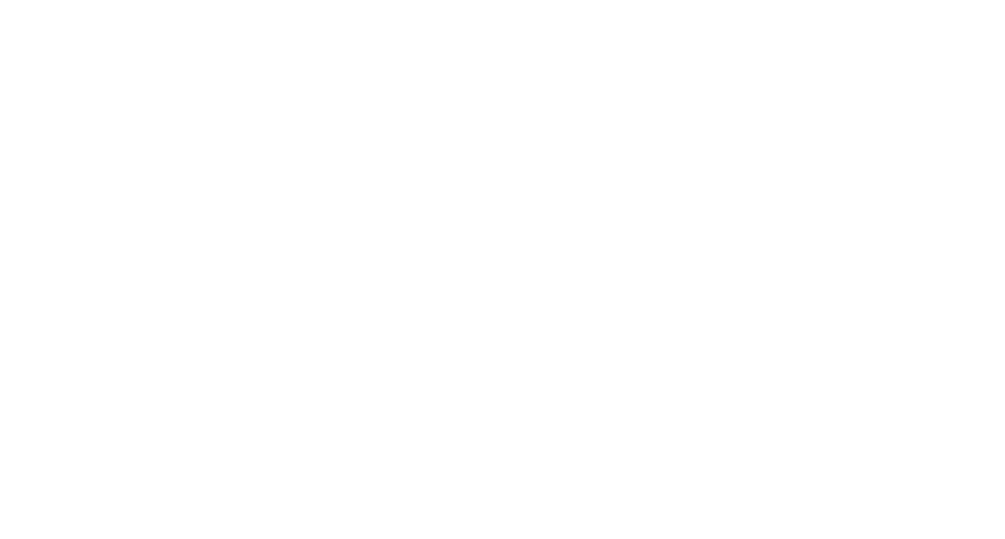 scroll, scrollTop: 0, scrollLeft: 0, axis: both 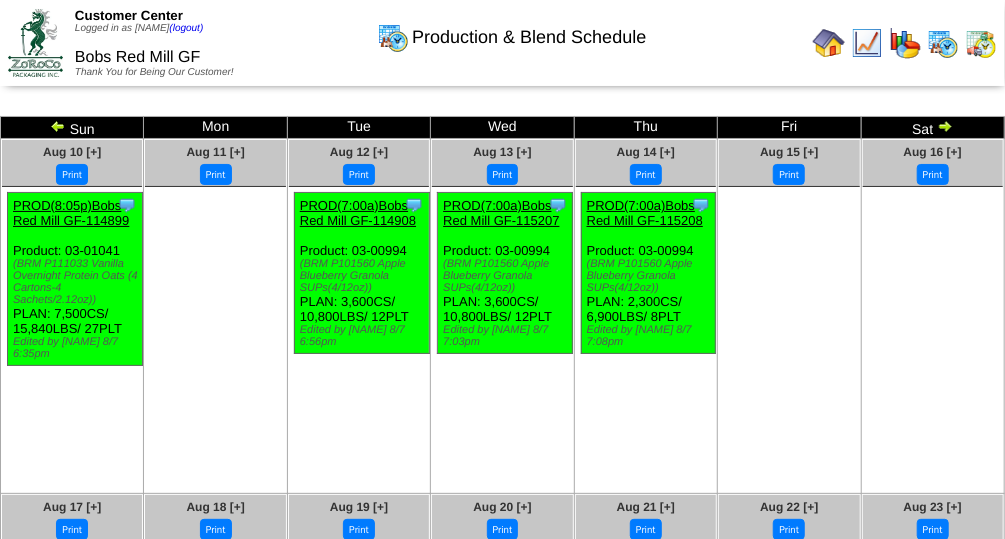 click at bounding box center (945, 126) 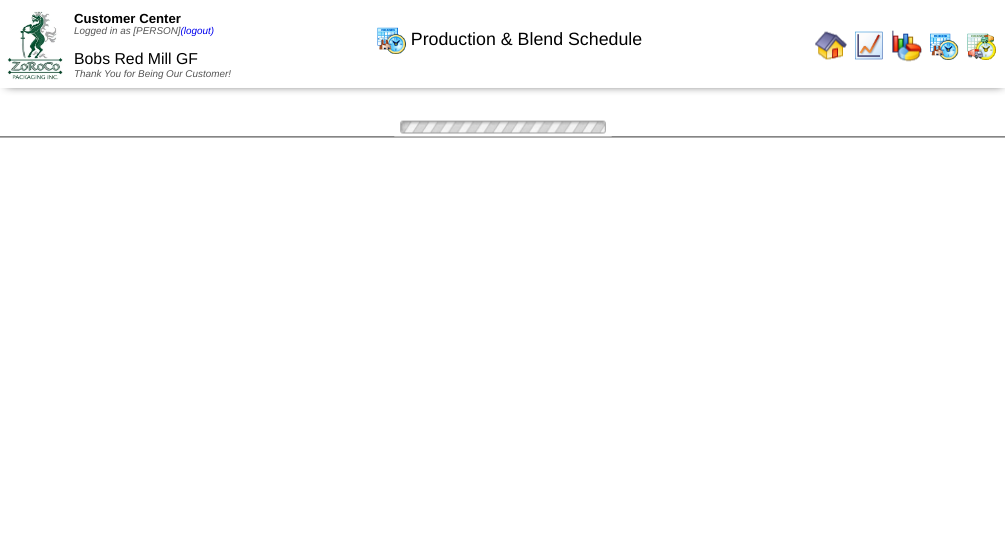 scroll, scrollTop: 0, scrollLeft: 0, axis: both 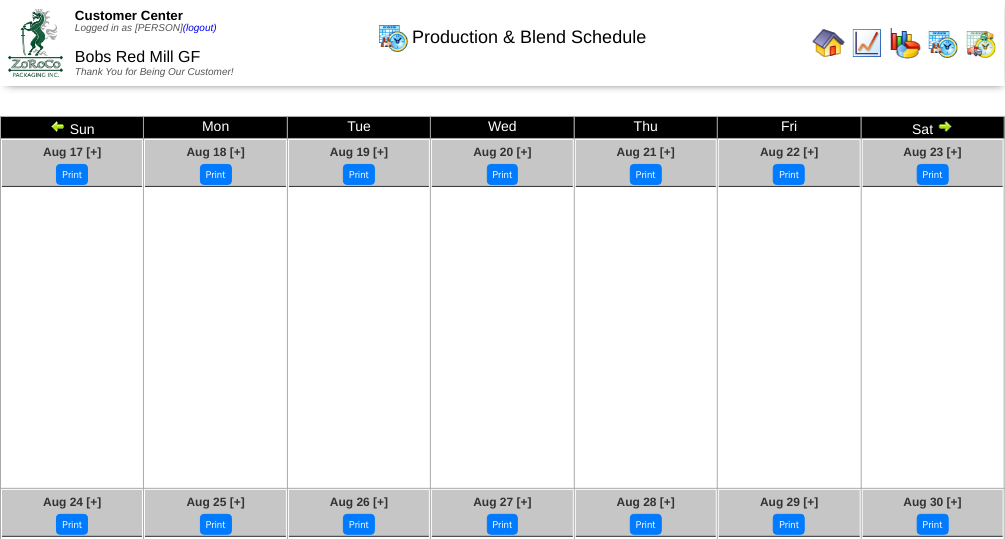 click at bounding box center [945, 126] 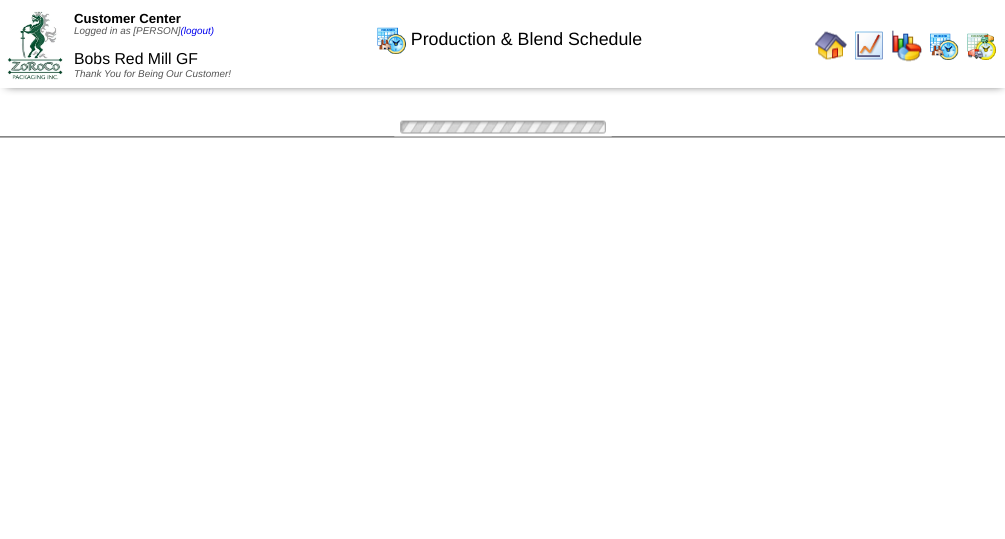 scroll, scrollTop: 0, scrollLeft: 0, axis: both 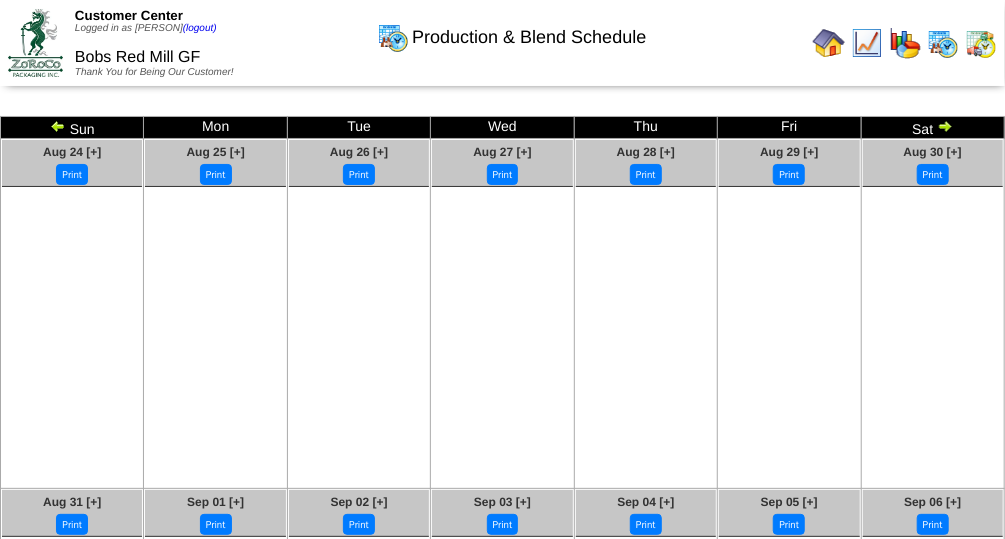 click at bounding box center [58, 126] 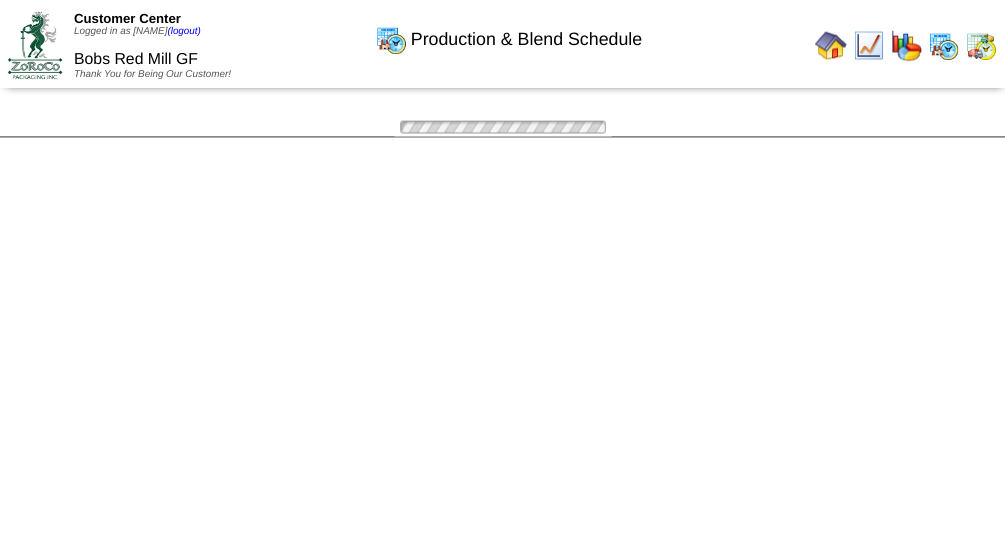 scroll, scrollTop: 0, scrollLeft: 0, axis: both 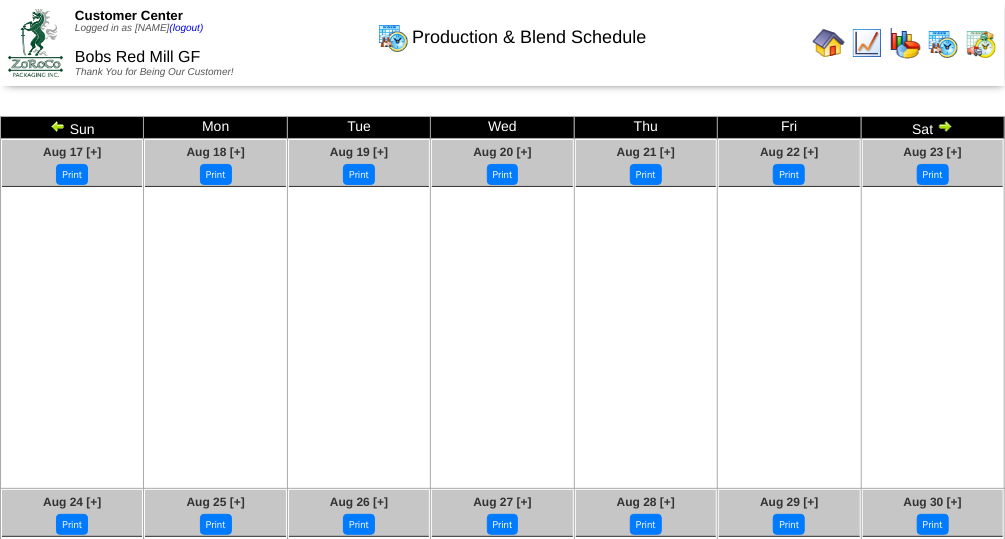 click at bounding box center (58, 126) 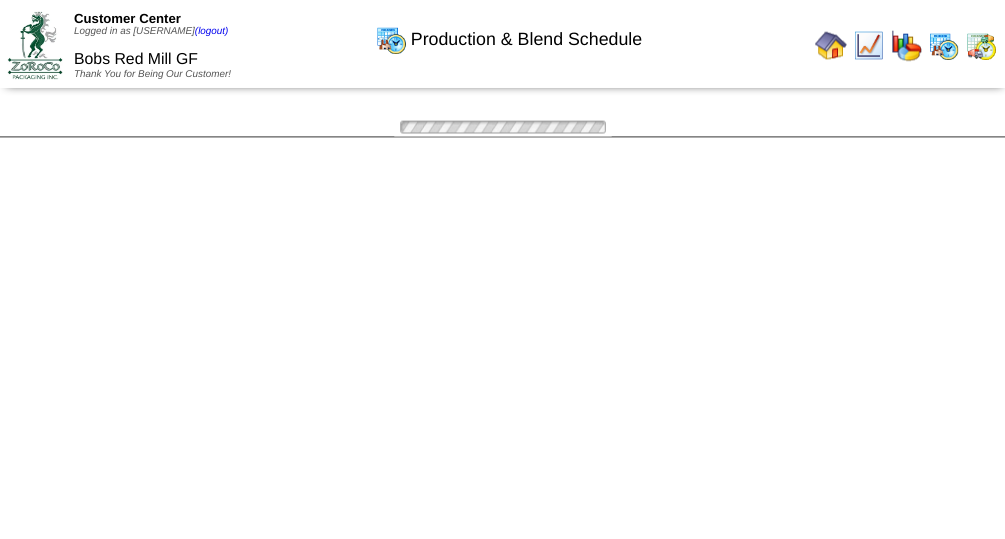 scroll, scrollTop: 0, scrollLeft: 0, axis: both 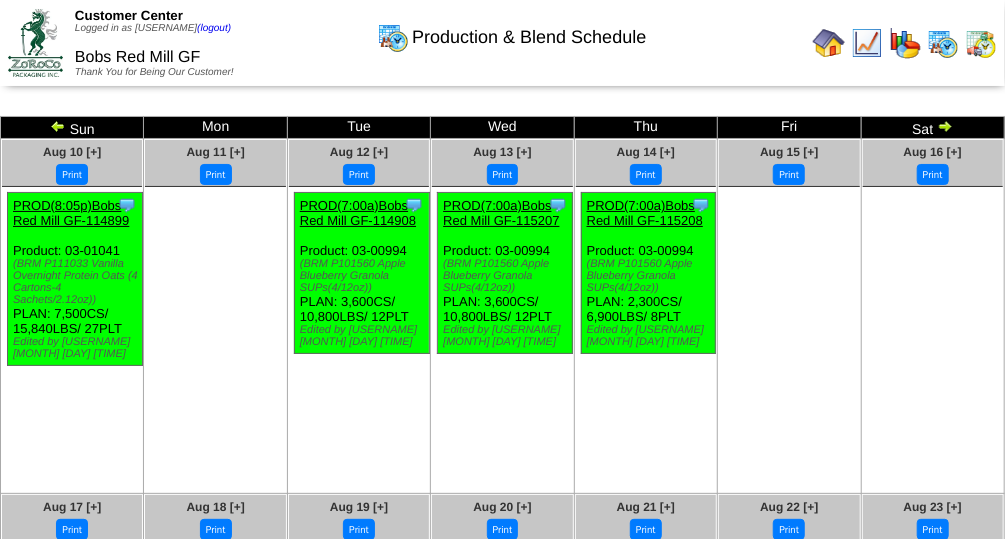 click at bounding box center (58, 126) 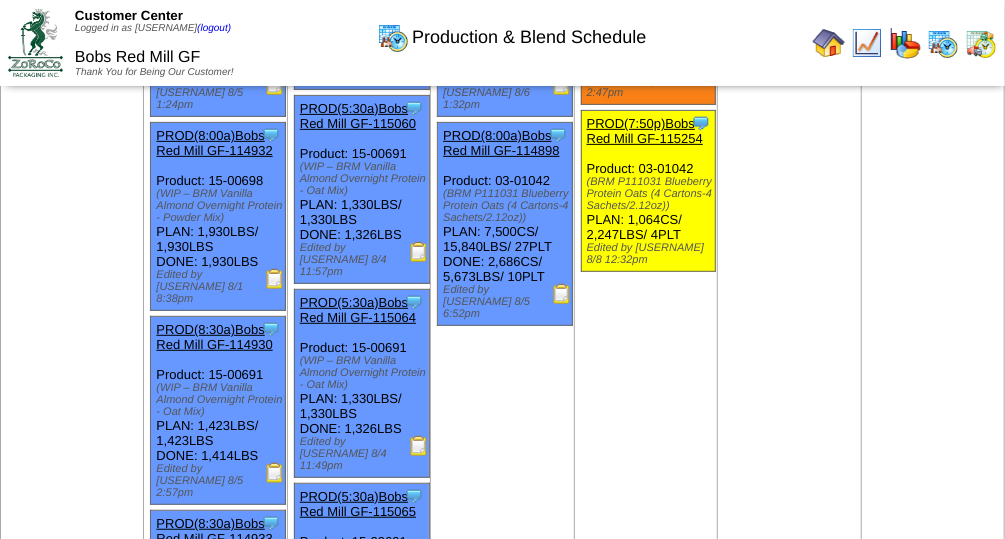 scroll, scrollTop: 0, scrollLeft: 0, axis: both 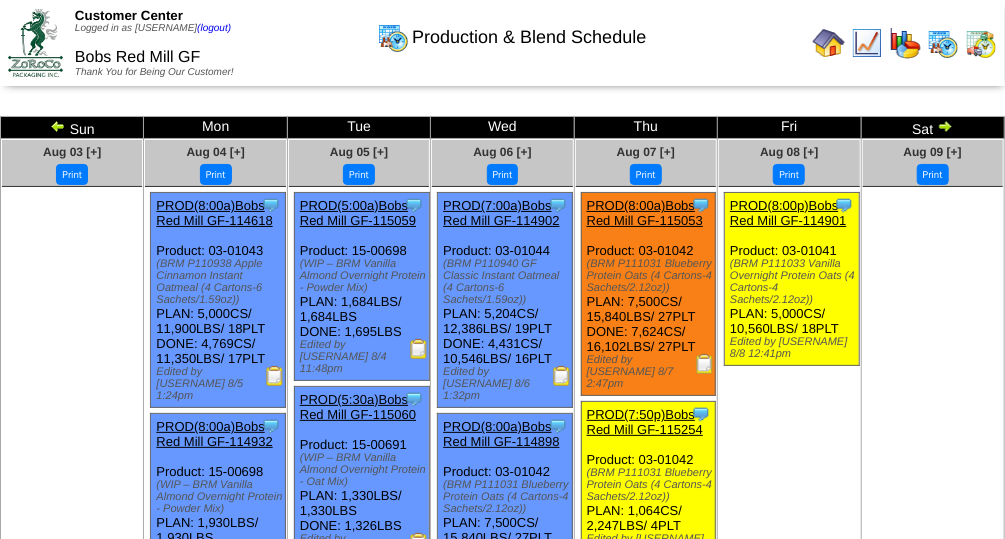 click at bounding box center (58, 126) 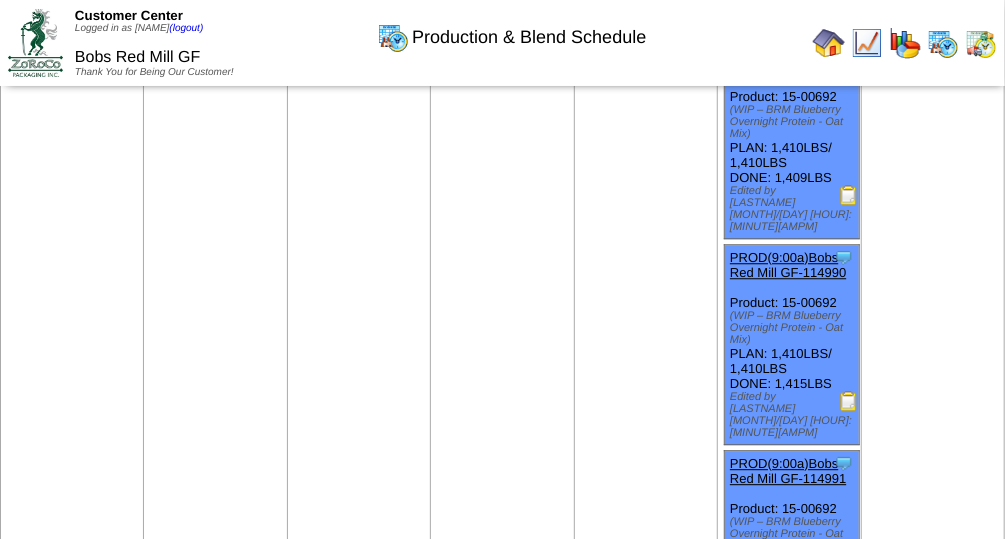 scroll, scrollTop: 5004, scrollLeft: 0, axis: vertical 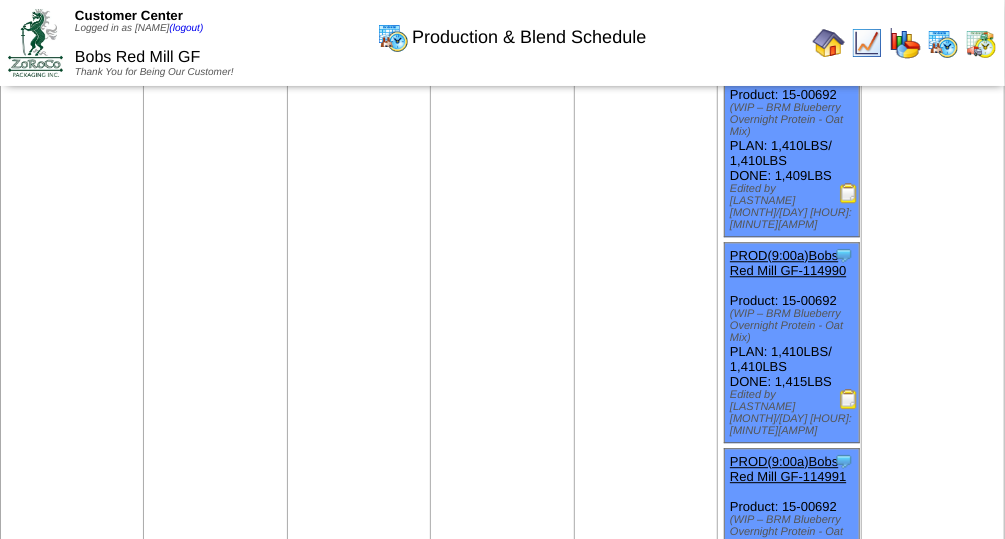click at bounding box center (705, 881) 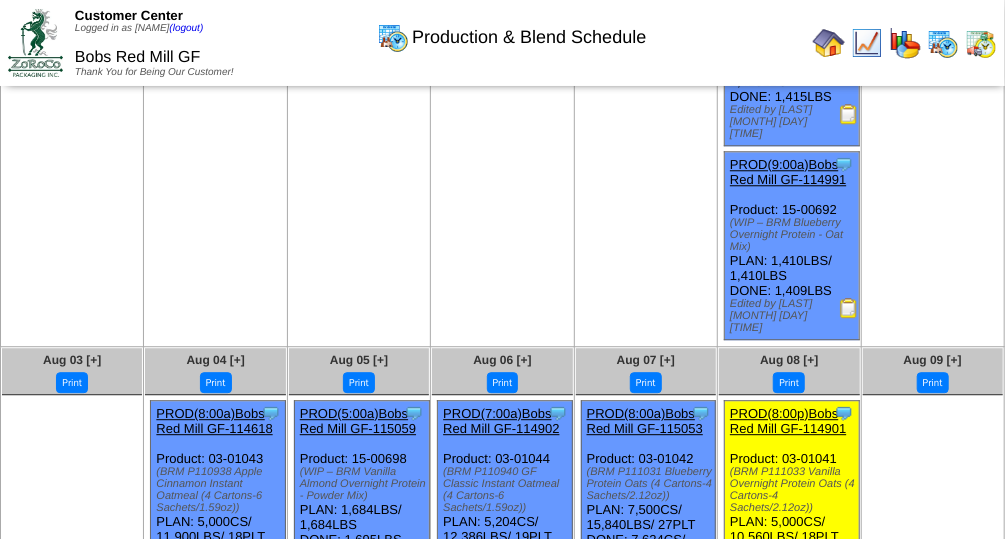 scroll, scrollTop: 5038, scrollLeft: 0, axis: vertical 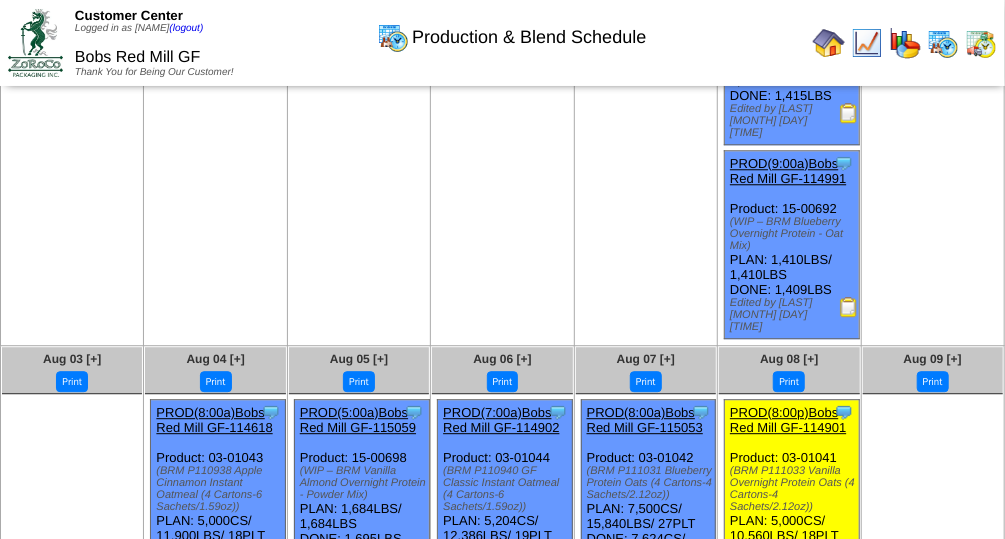 click at bounding box center (275, 583) 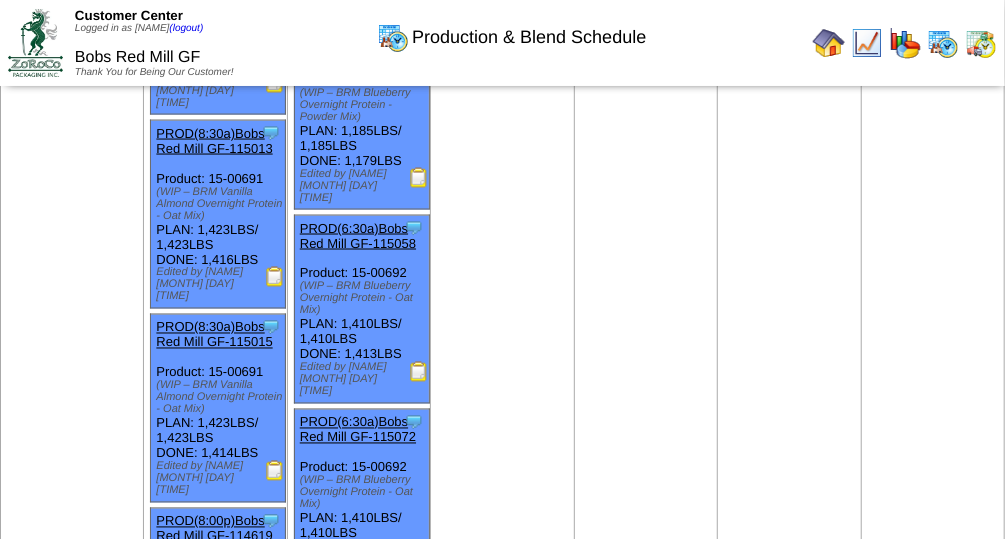 scroll, scrollTop: 7271, scrollLeft: 0, axis: vertical 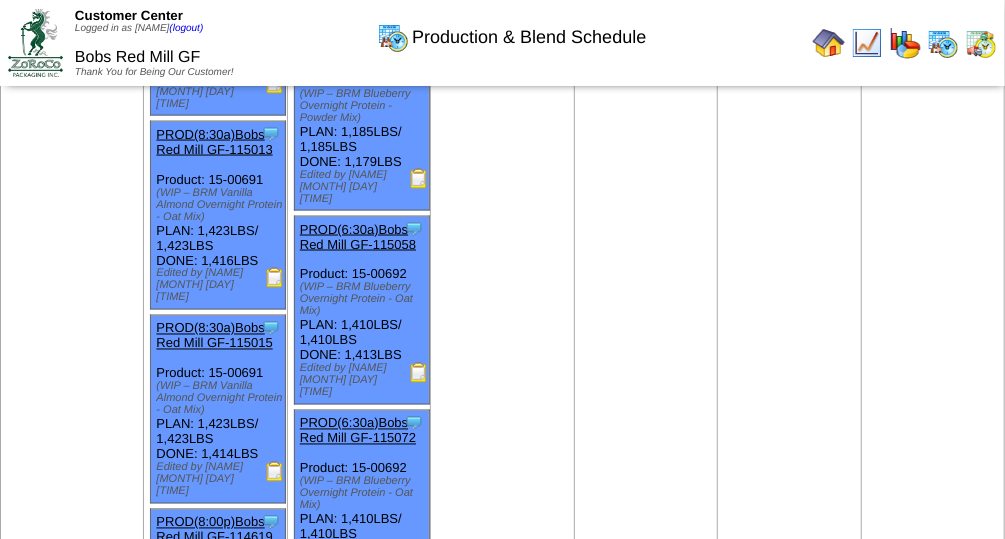 click at bounding box center [275, 693] 